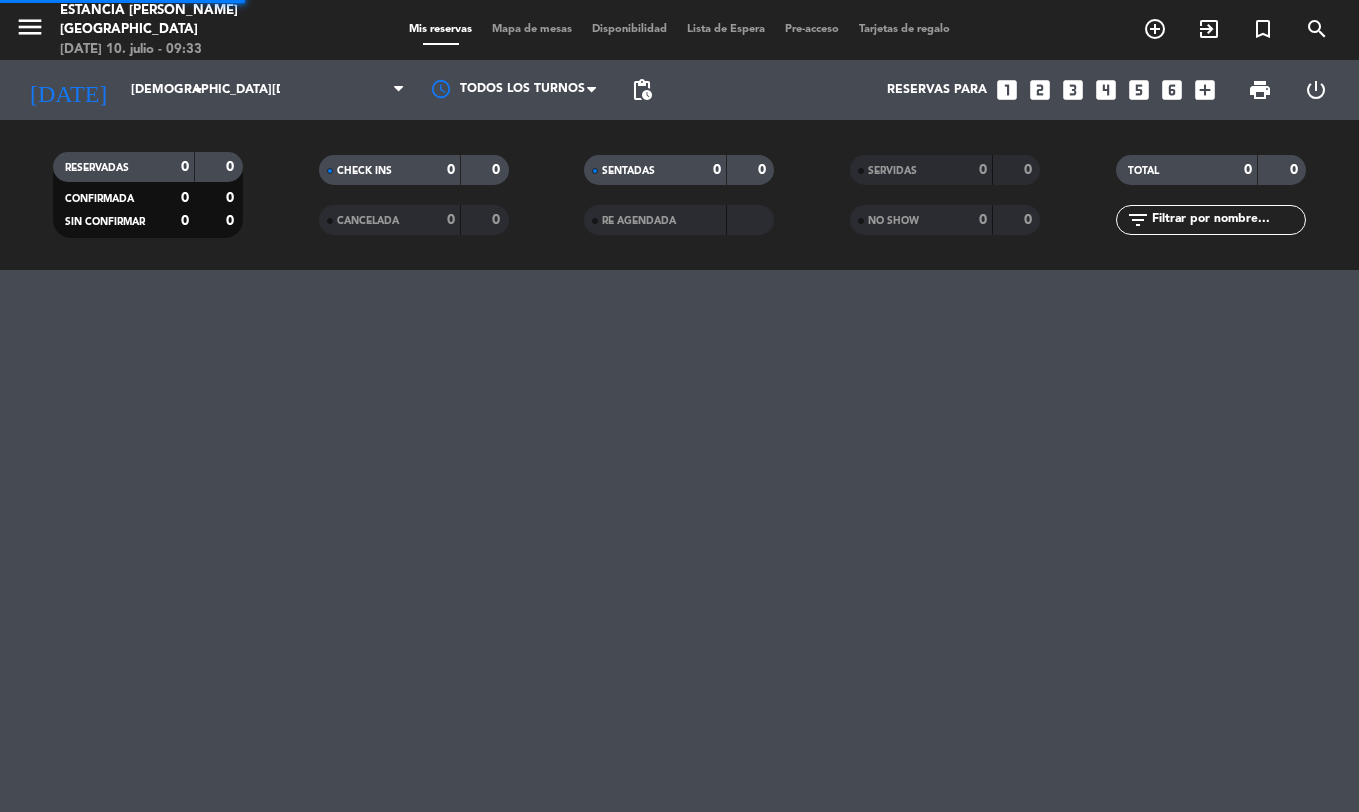 scroll, scrollTop: 0, scrollLeft: 0, axis: both 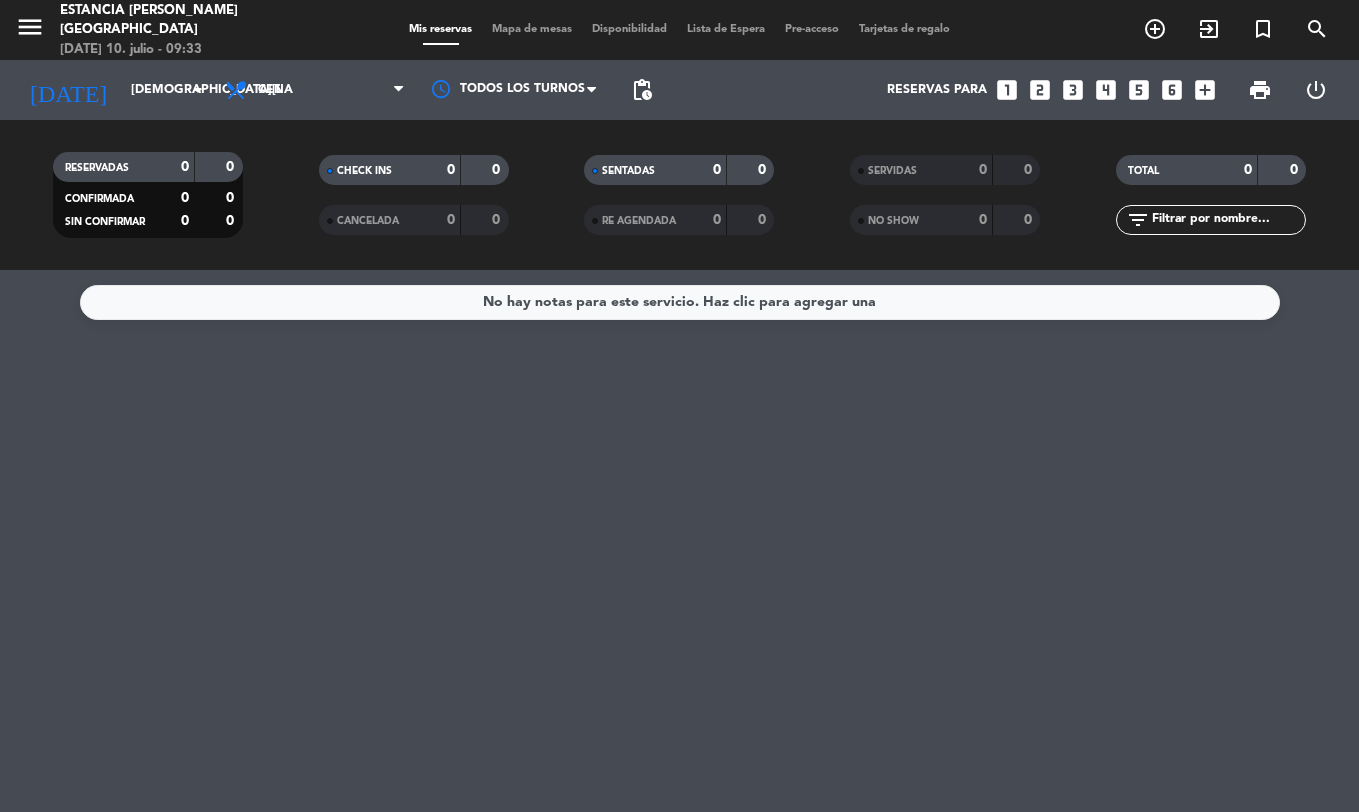 click on "menu" at bounding box center [37, 30] 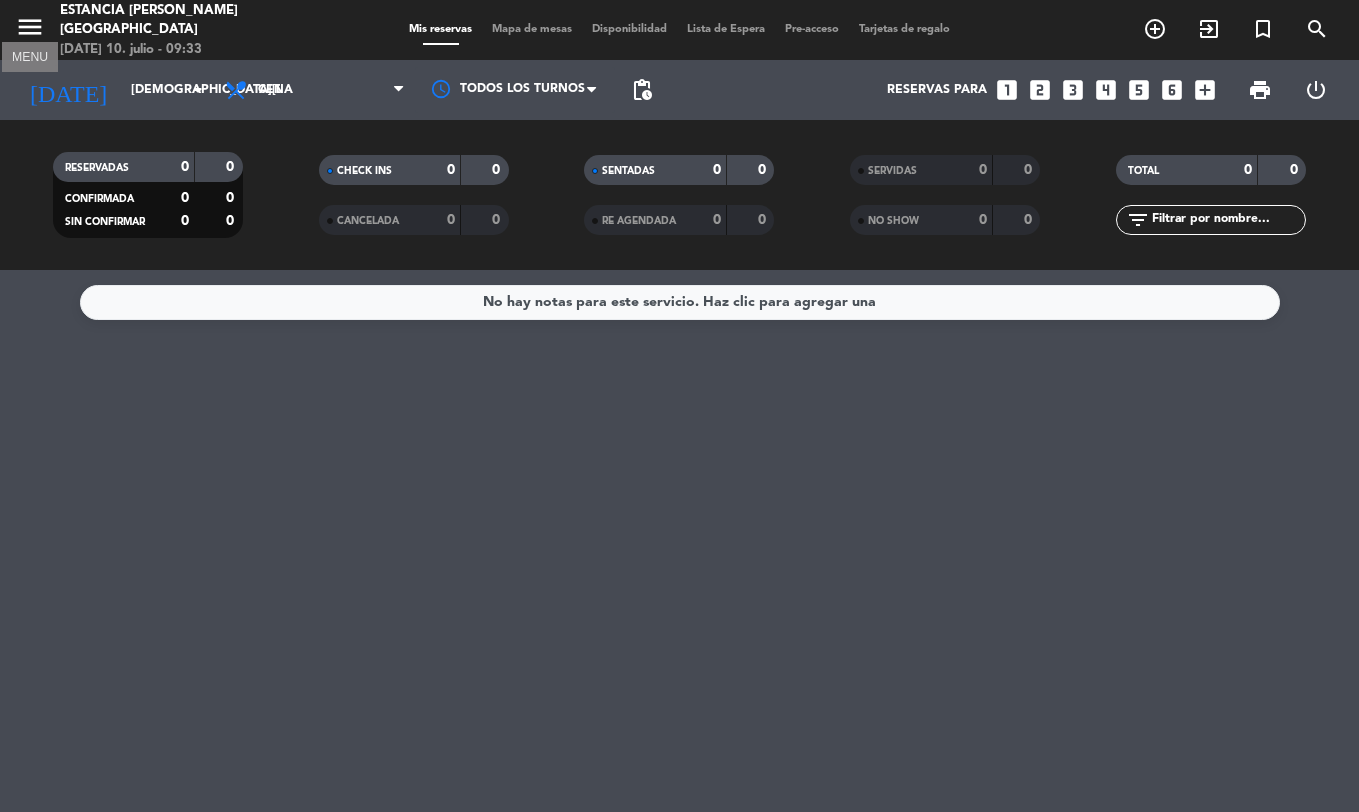 click on "menu" at bounding box center [30, 27] 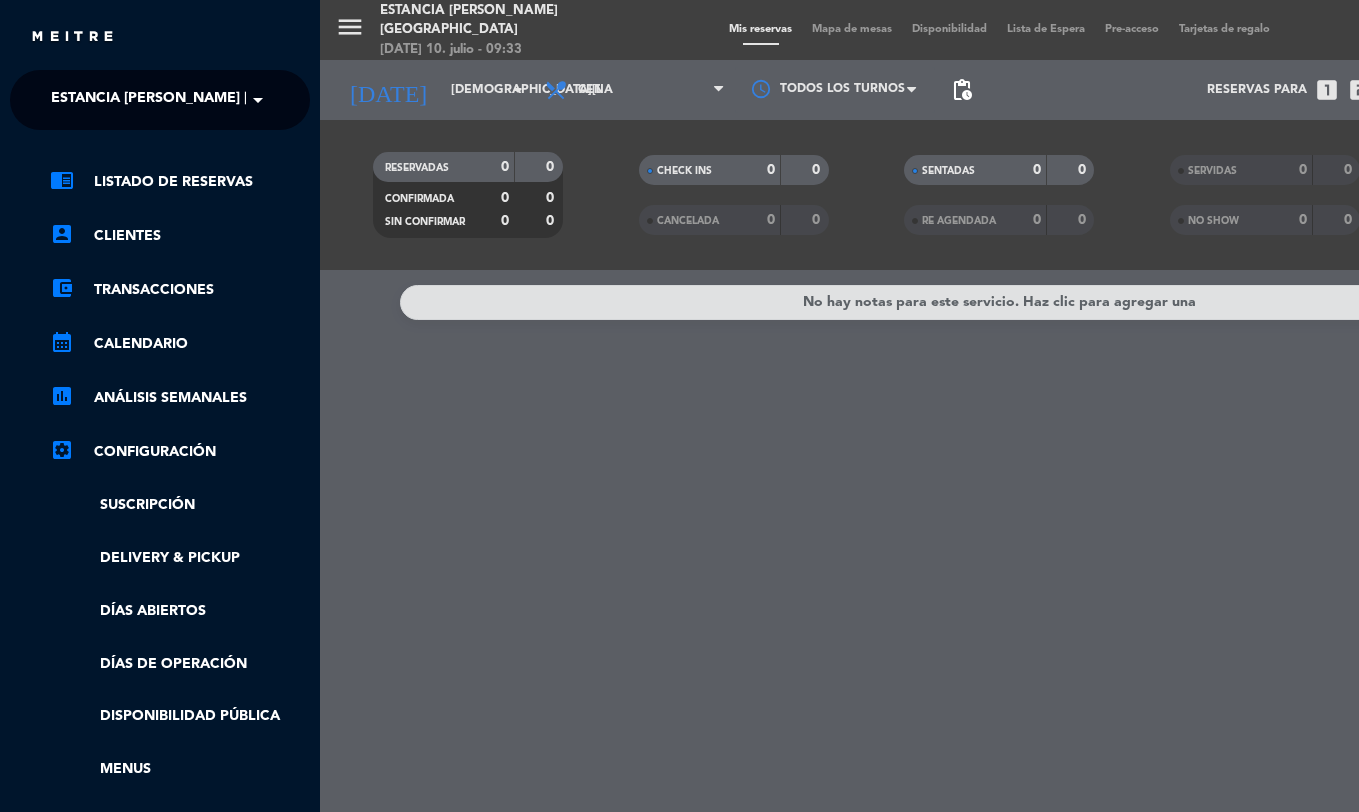click on "Estancia [PERSON_NAME] [GEOGRAPHIC_DATA]" 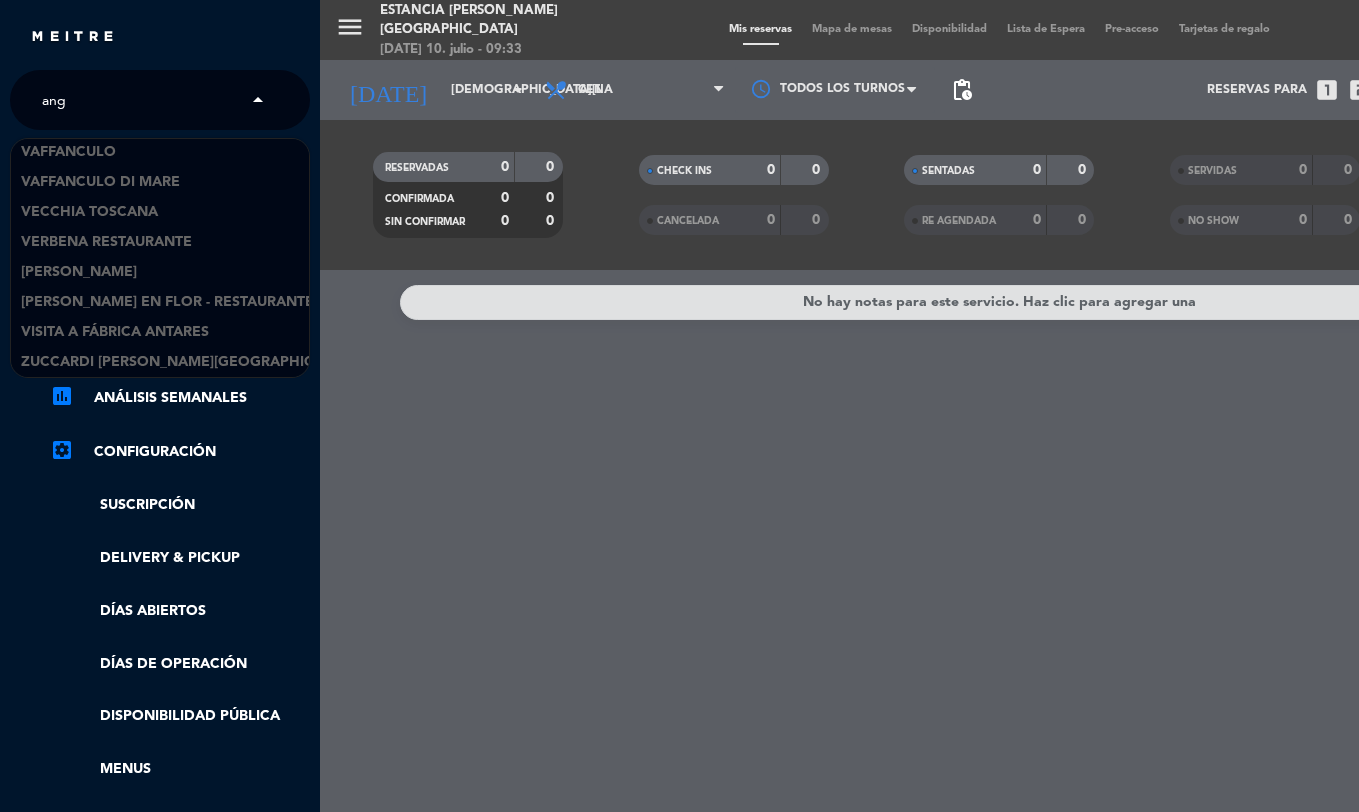 scroll, scrollTop: 0, scrollLeft: 0, axis: both 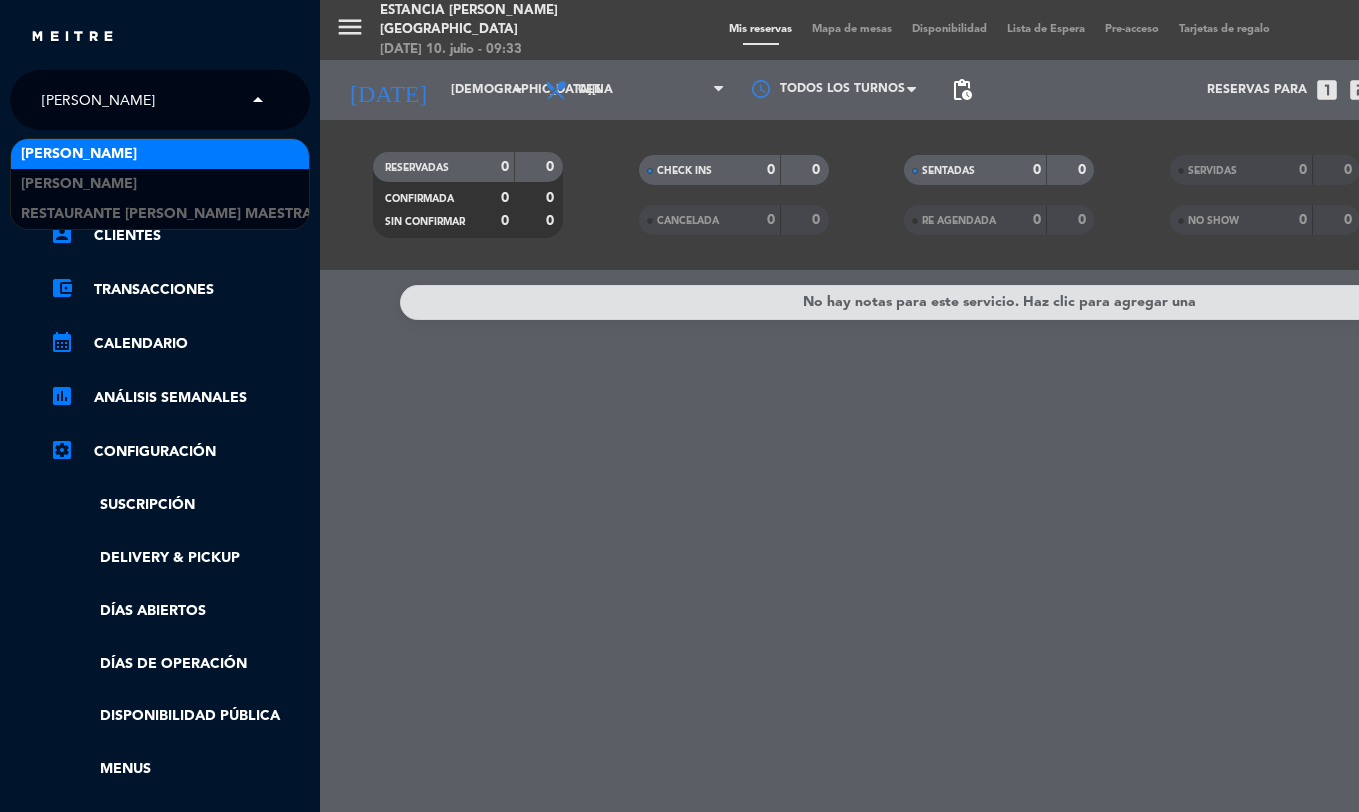 type on "angelic" 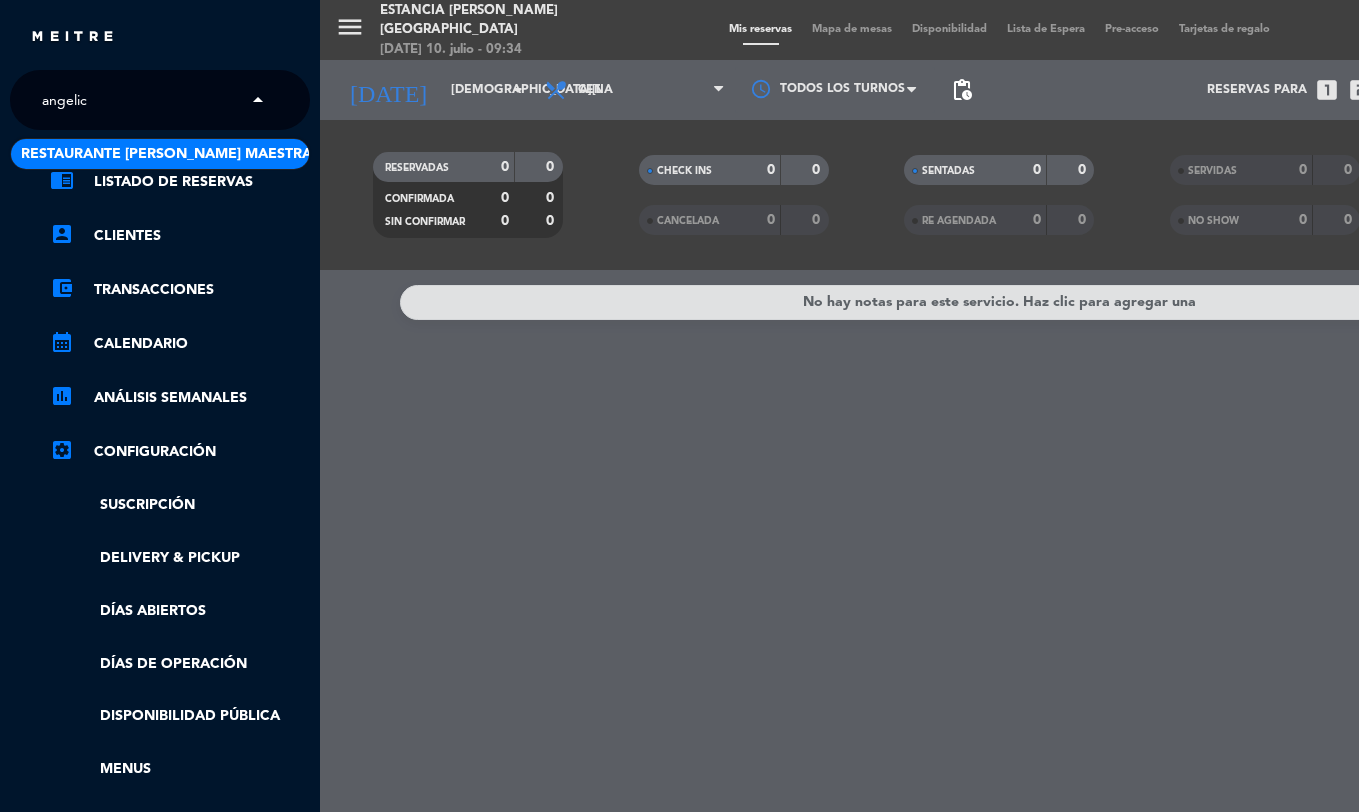 click on "Restaurante [PERSON_NAME] Maestra" at bounding box center [166, 154] 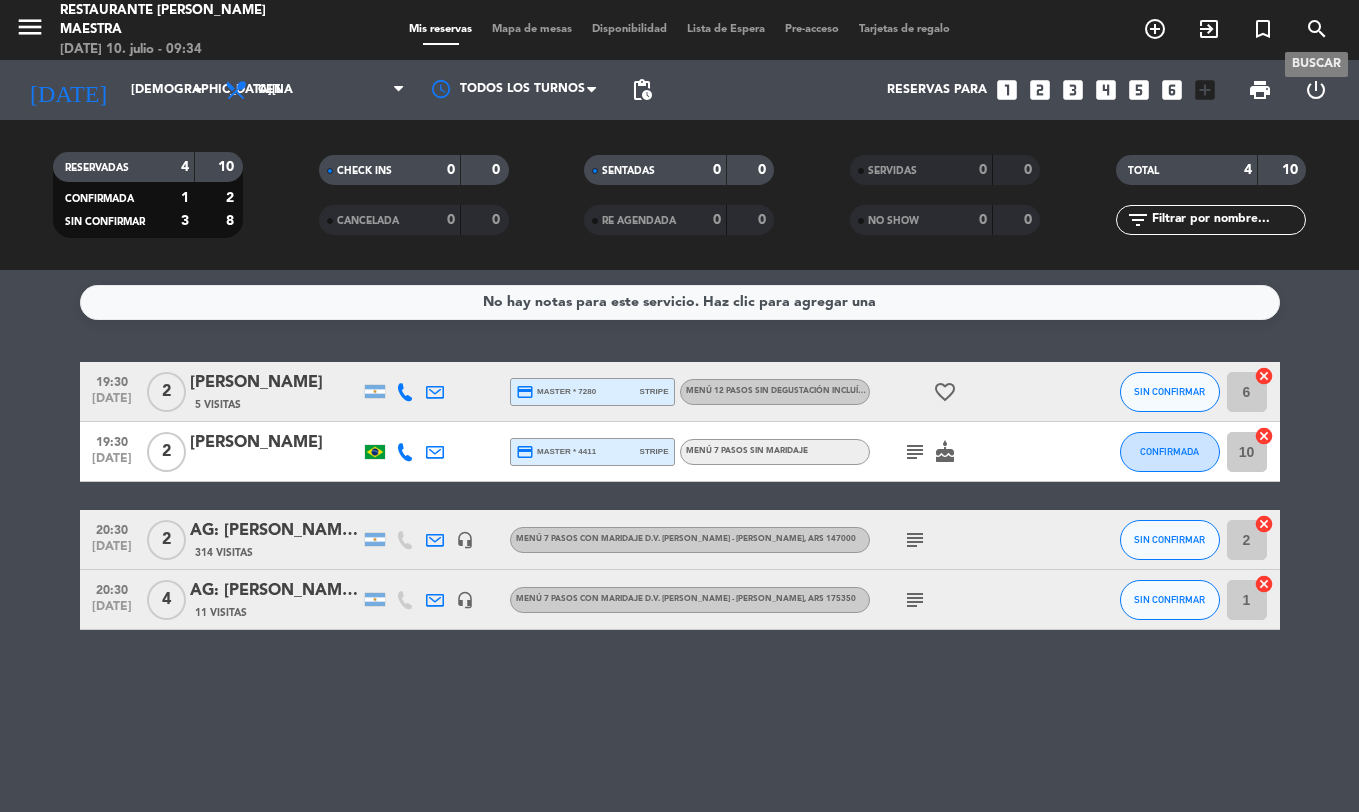 click on "search" at bounding box center (1317, 29) 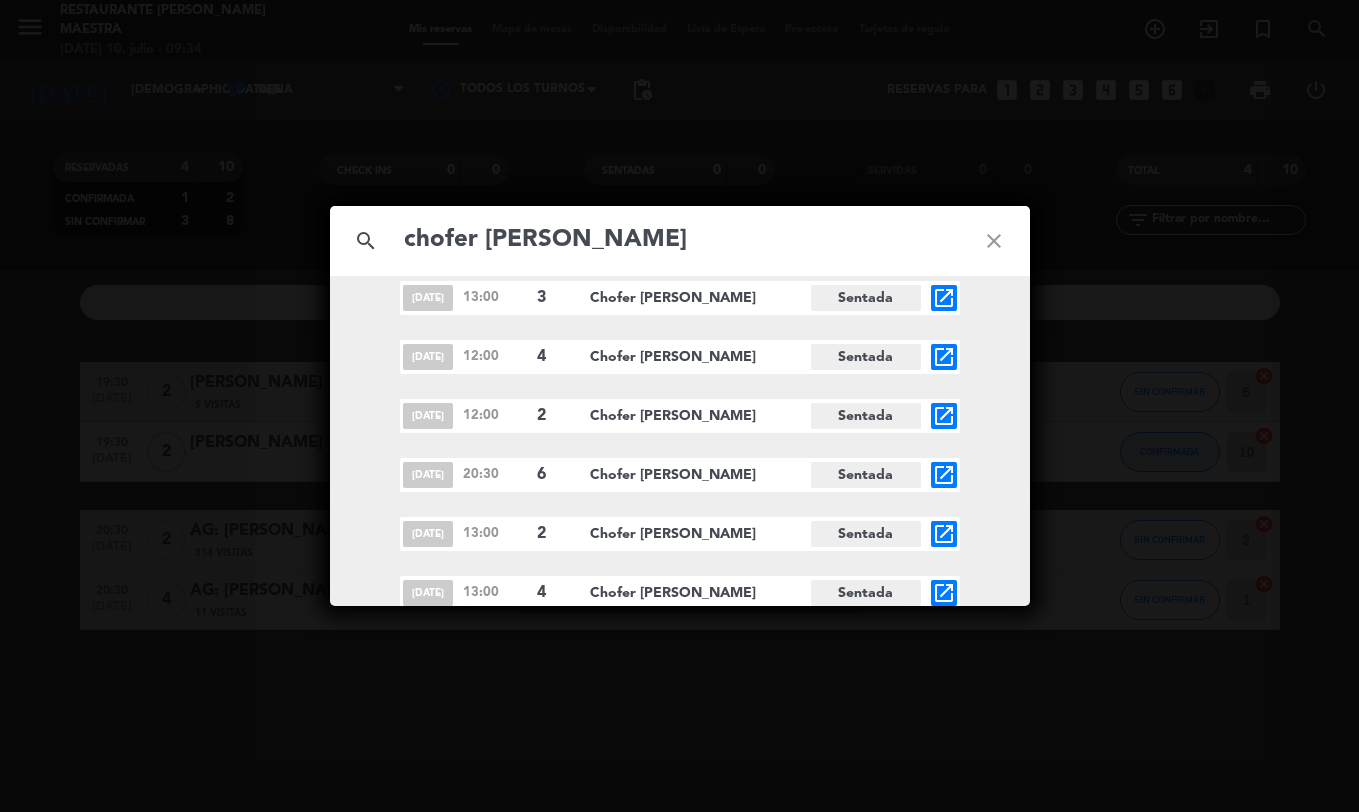 scroll, scrollTop: 1381, scrollLeft: 0, axis: vertical 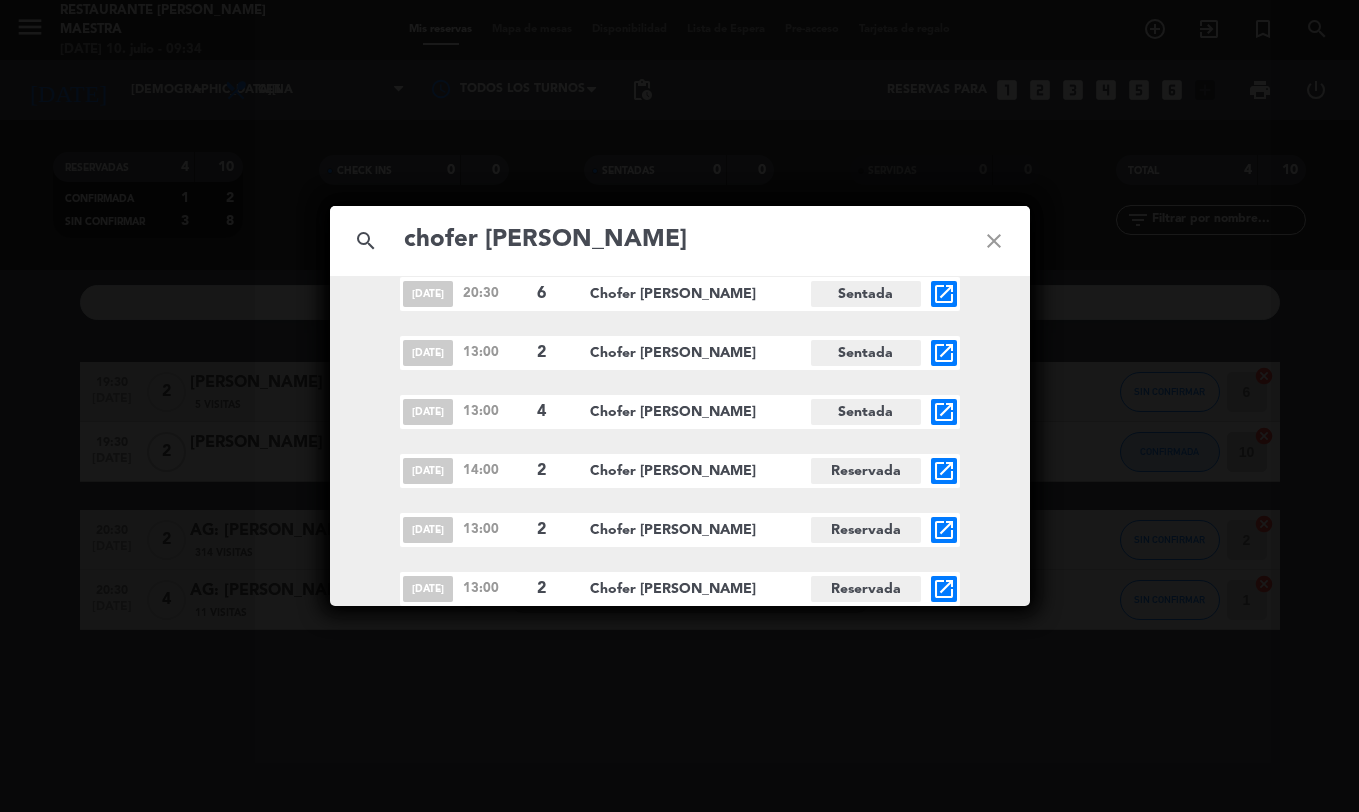 type on "chofer [PERSON_NAME]" 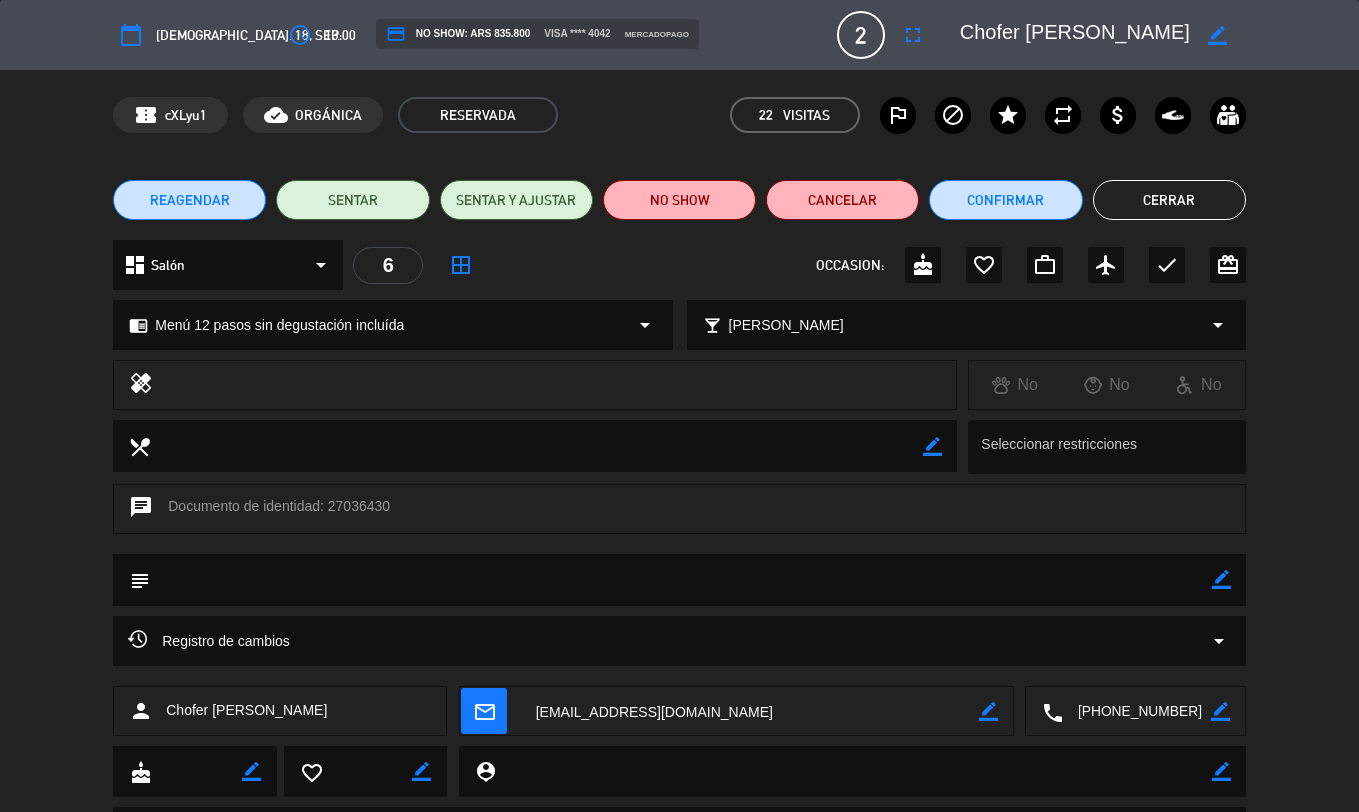 click on "Cerrar" 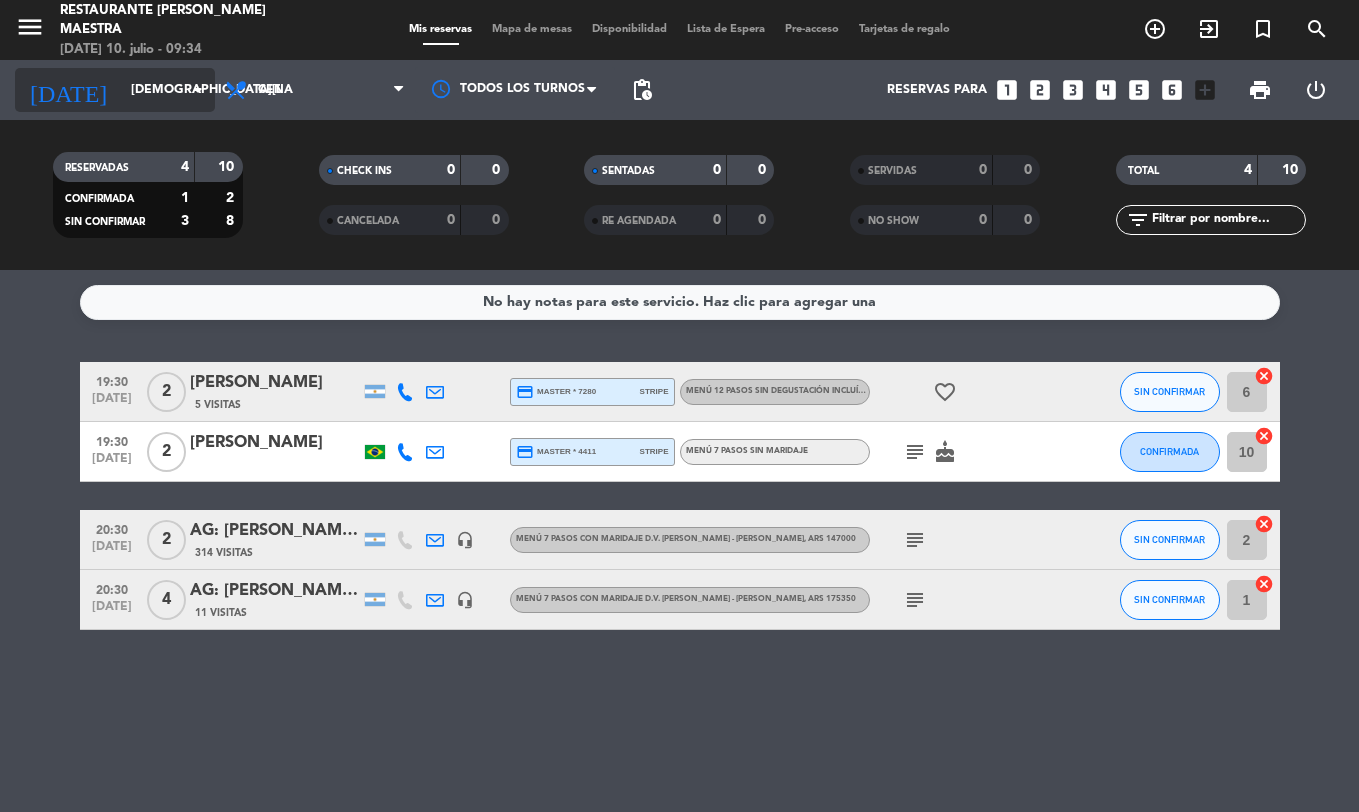 click on "[DEMOGRAPHIC_DATA][DATE]" 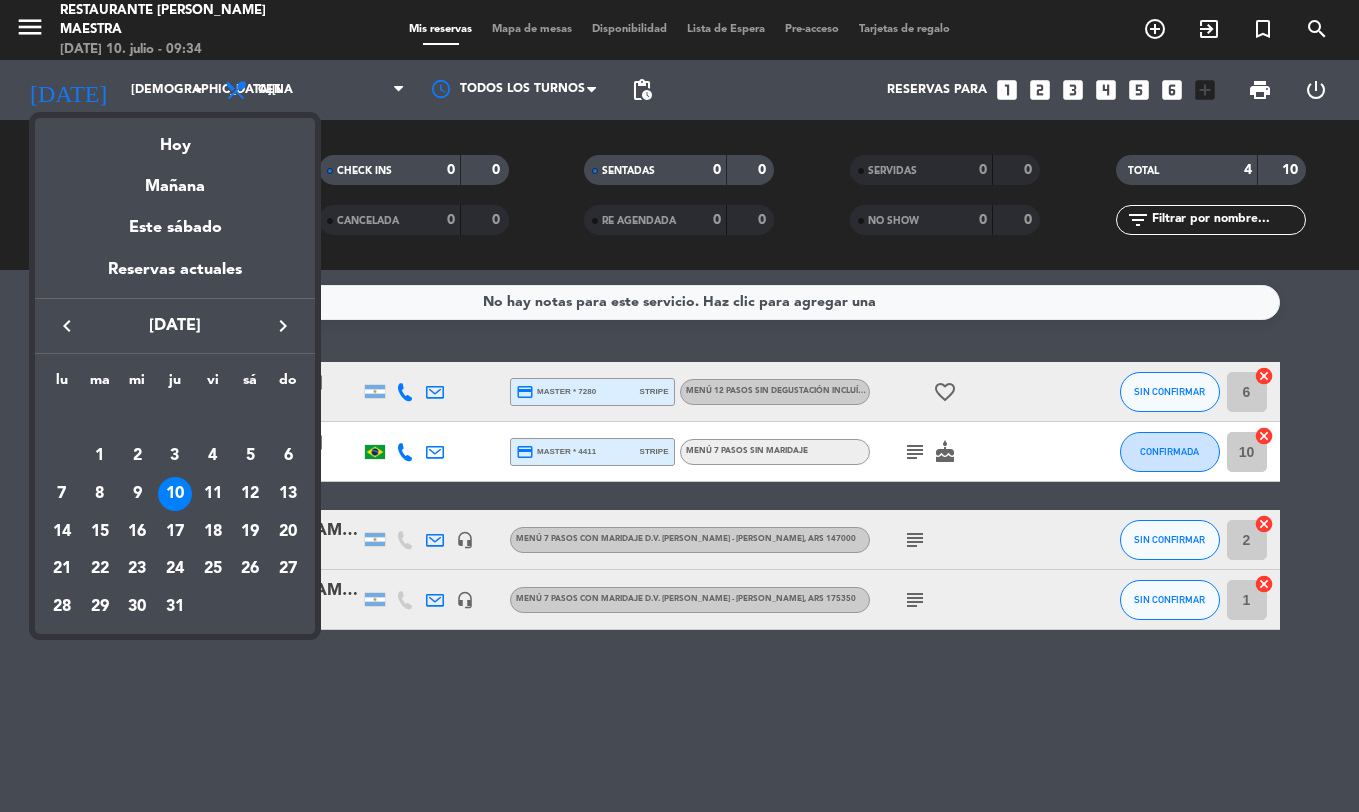click on "keyboard_arrow_right" at bounding box center [283, 326] 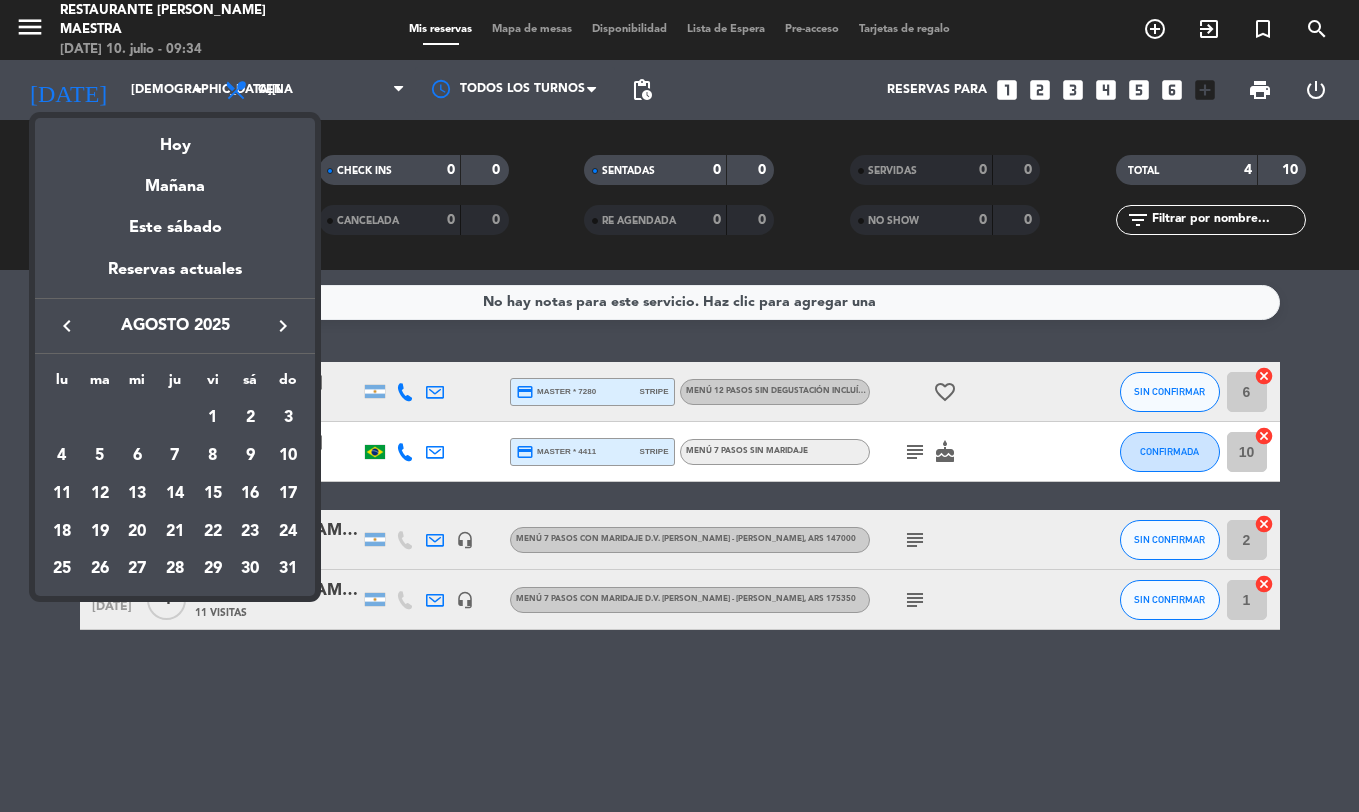 click on "keyboard_arrow_right" at bounding box center (283, 326) 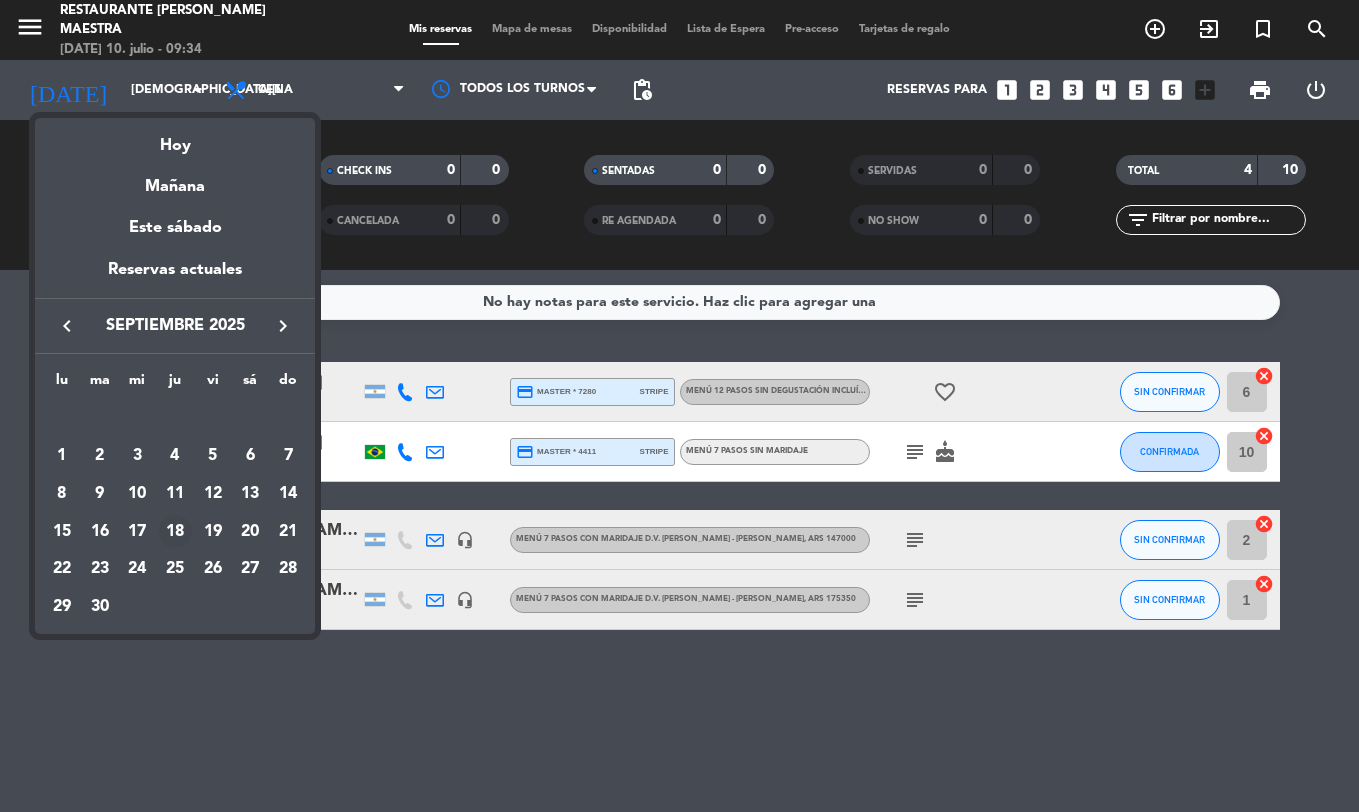 click on "18" at bounding box center [175, 532] 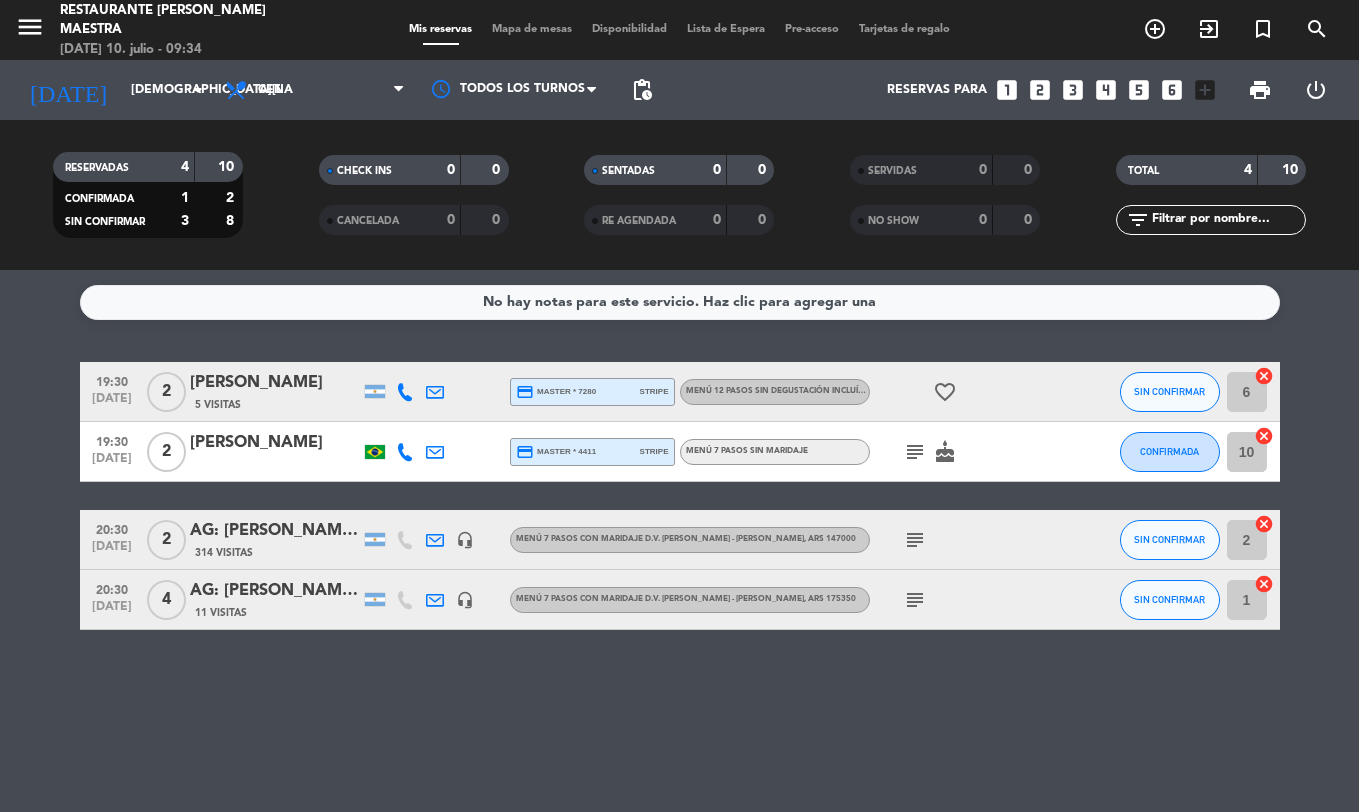 type on "[DEMOGRAPHIC_DATA][DATE]" 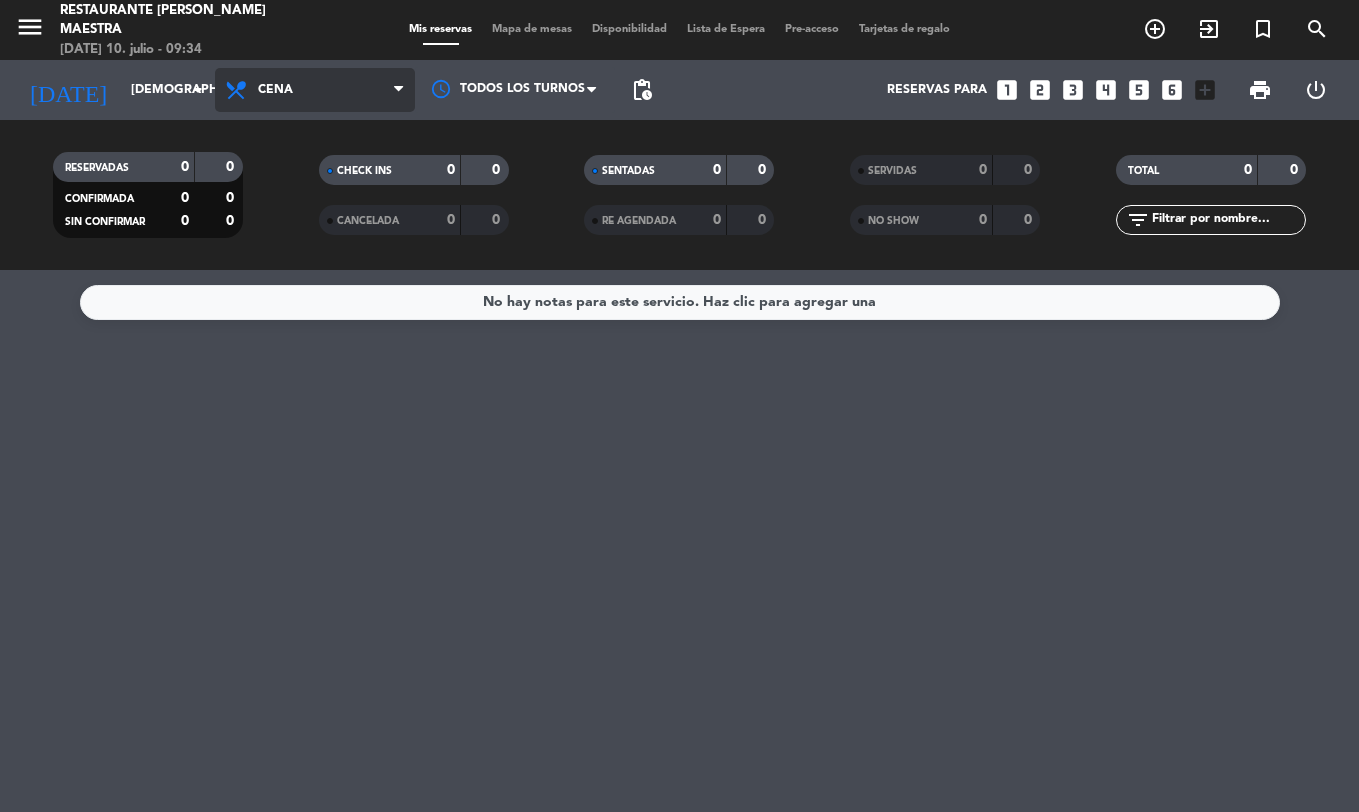 click on "Cena" at bounding box center [275, 90] 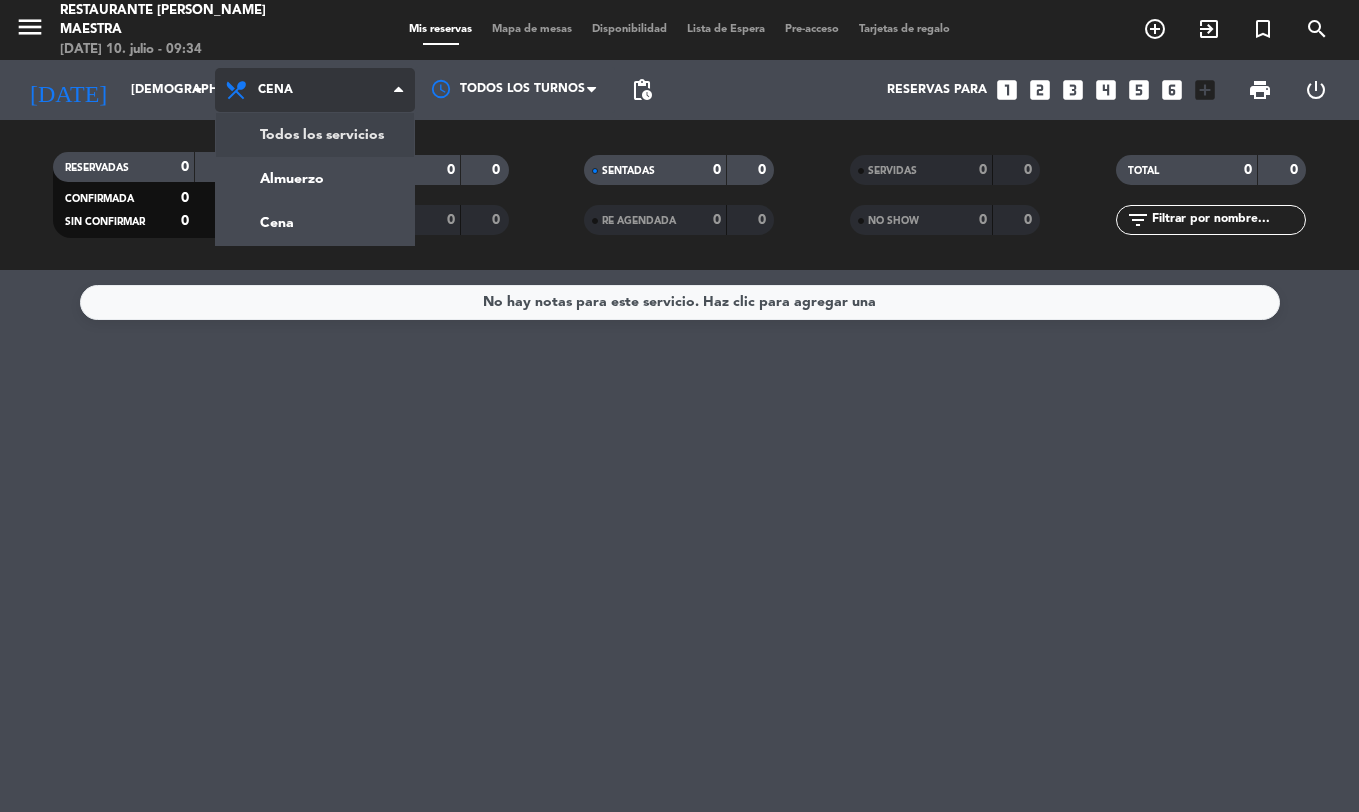 click on "menu  Restaurante [PERSON_NAME] Maestra   [DATE] 10. julio - 09:34   Mis reservas   Mapa de mesas   Disponibilidad   Lista de Espera   Pre-acceso   Tarjetas de regalo  add_circle_outline exit_to_app turned_in_not search [DATE]    [DATE] arrow_drop_down  Todos los servicios  Almuerzo  Cena  Cena  Todos los servicios  Almuerzo  Cena Todos los turnos pending_actions  Reservas para   looks_one   looks_two   looks_3   looks_4   looks_5   looks_6   add_box  print  power_settings_new   RESERVADAS   0   0   CONFIRMADA   0   0   SIN CONFIRMAR   0   0   CHECK INS   0   0   CANCELADA   0   0   SENTADAS   0   0   RE AGENDADA   0   0   SERVIDAS   0   0   NO SHOW   0   0   TOTAL   0   0  filter_list" 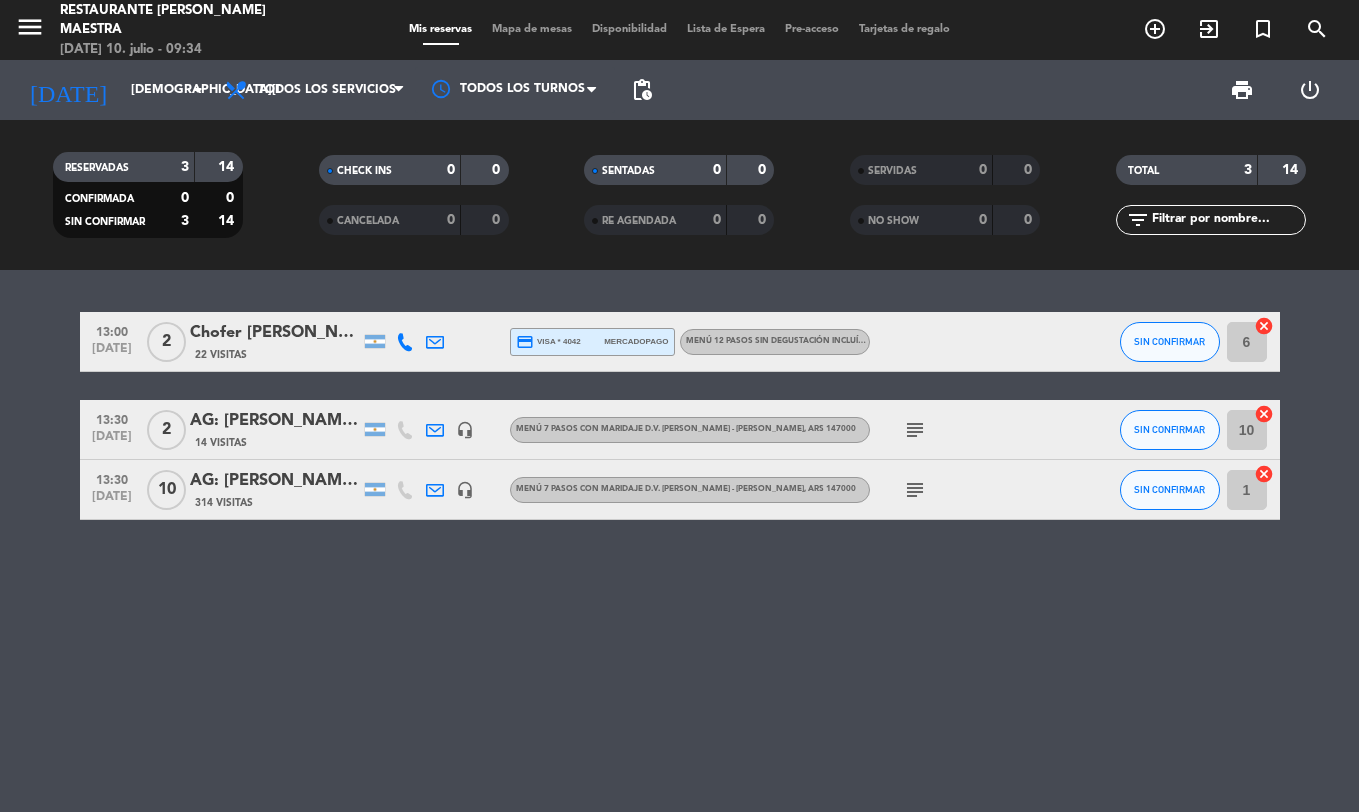 click on "credit_card  visa * 4042" 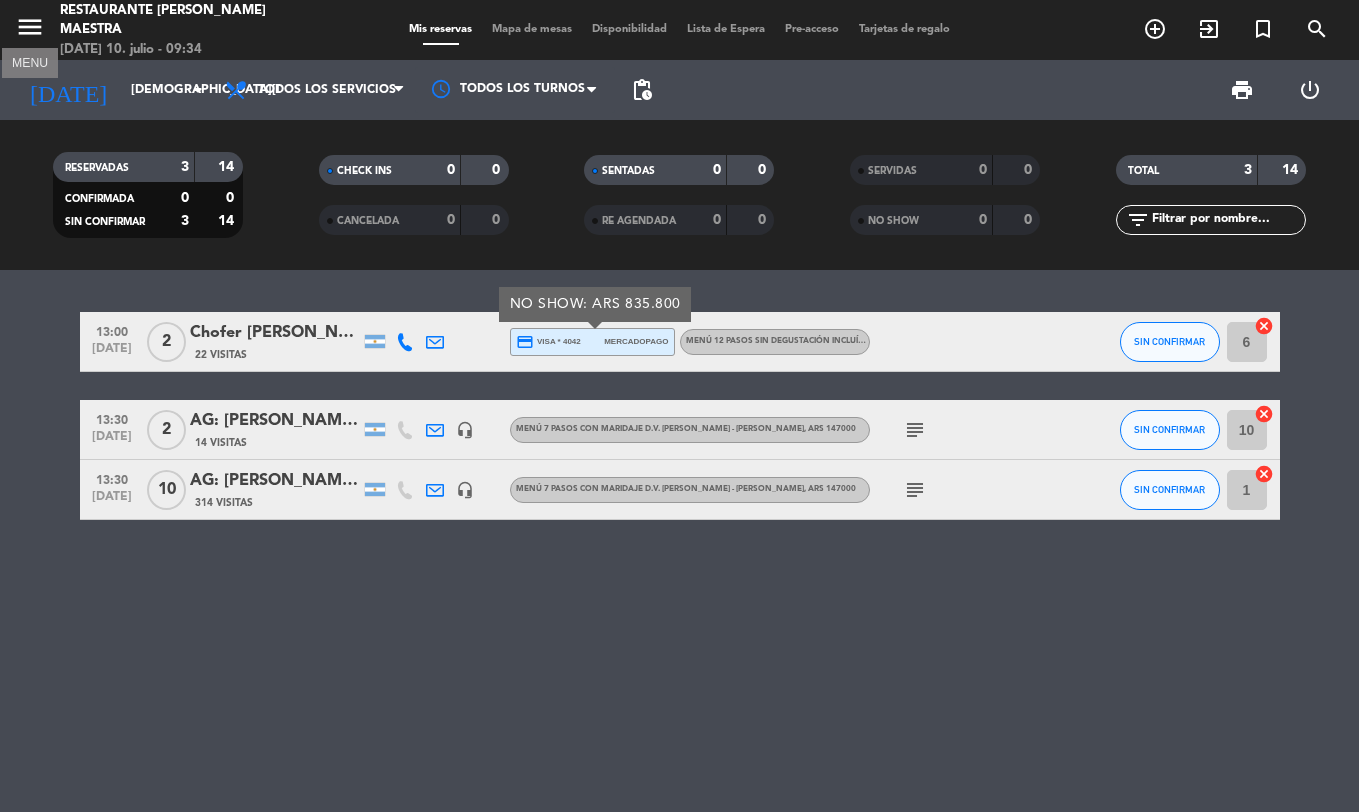 click on "menu" at bounding box center [30, 27] 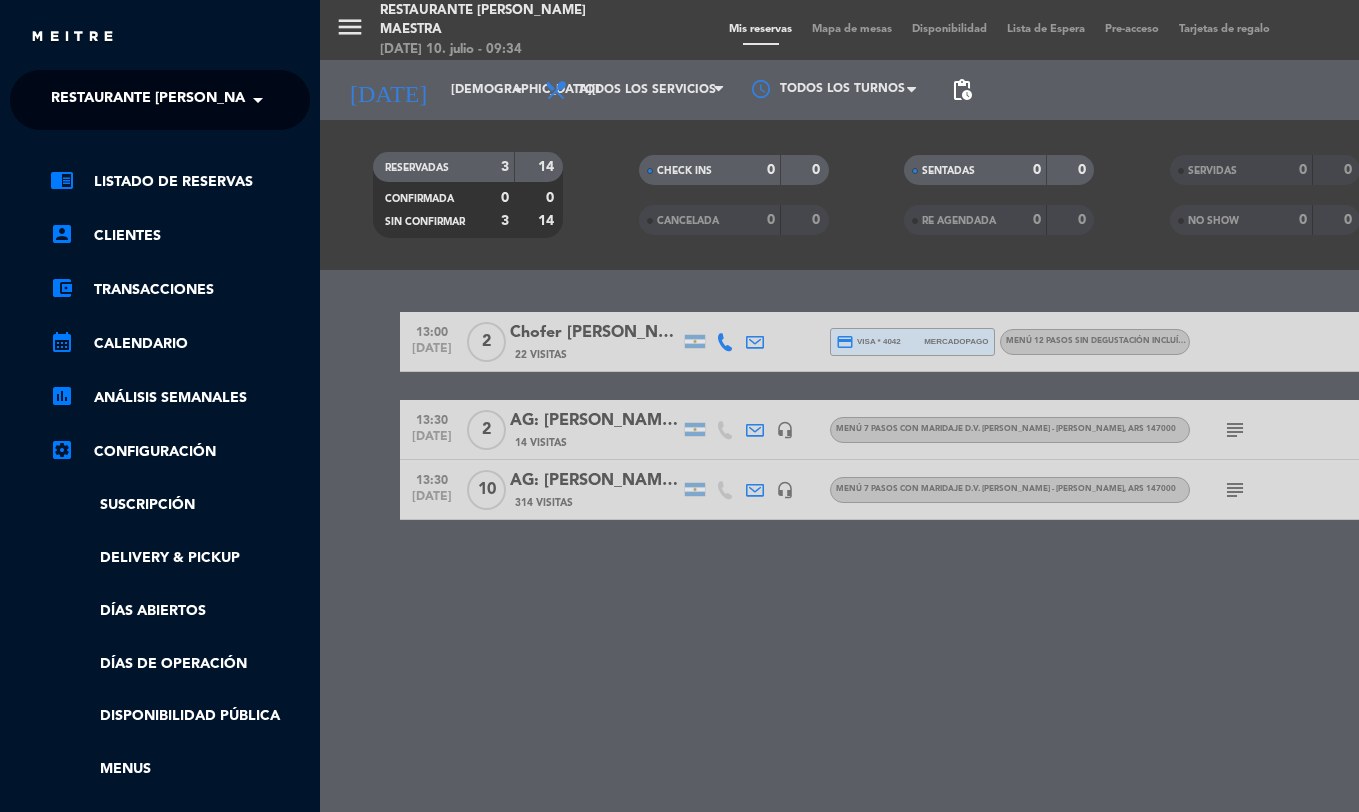 click on "chrome_reader_mode   Listado de Reservas   account_box   Clientes   account_balance_wallet   Transacciones   calendar_month   Calendario   assessment   ANÁLISIS SEMANALES   settings_applications   Configuración   Suscripción   Delivery & Pickup   Días abiertos   Días de Operación   Disponibilidad pública   Menus   Gestión de usuarios   Agente de IA   Nuevo" 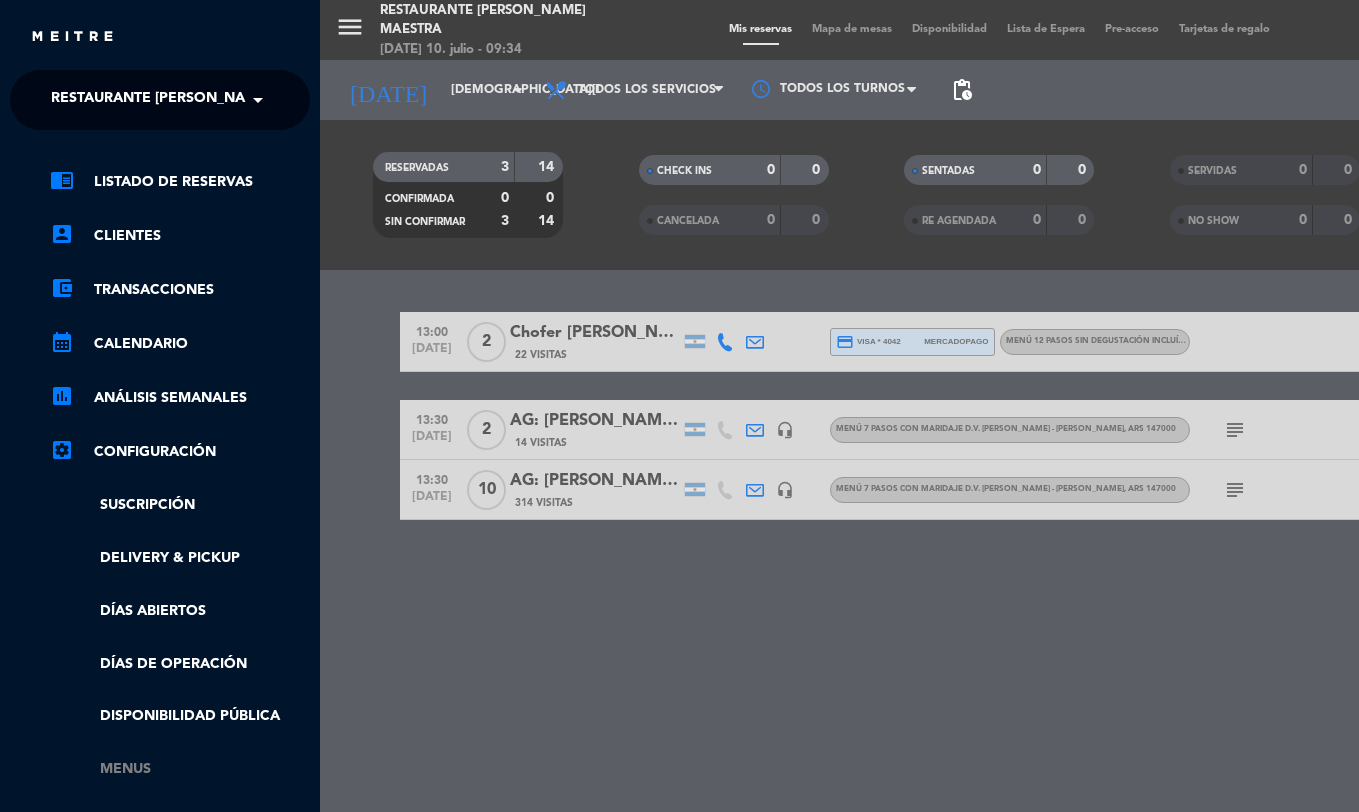 click on "Menus" 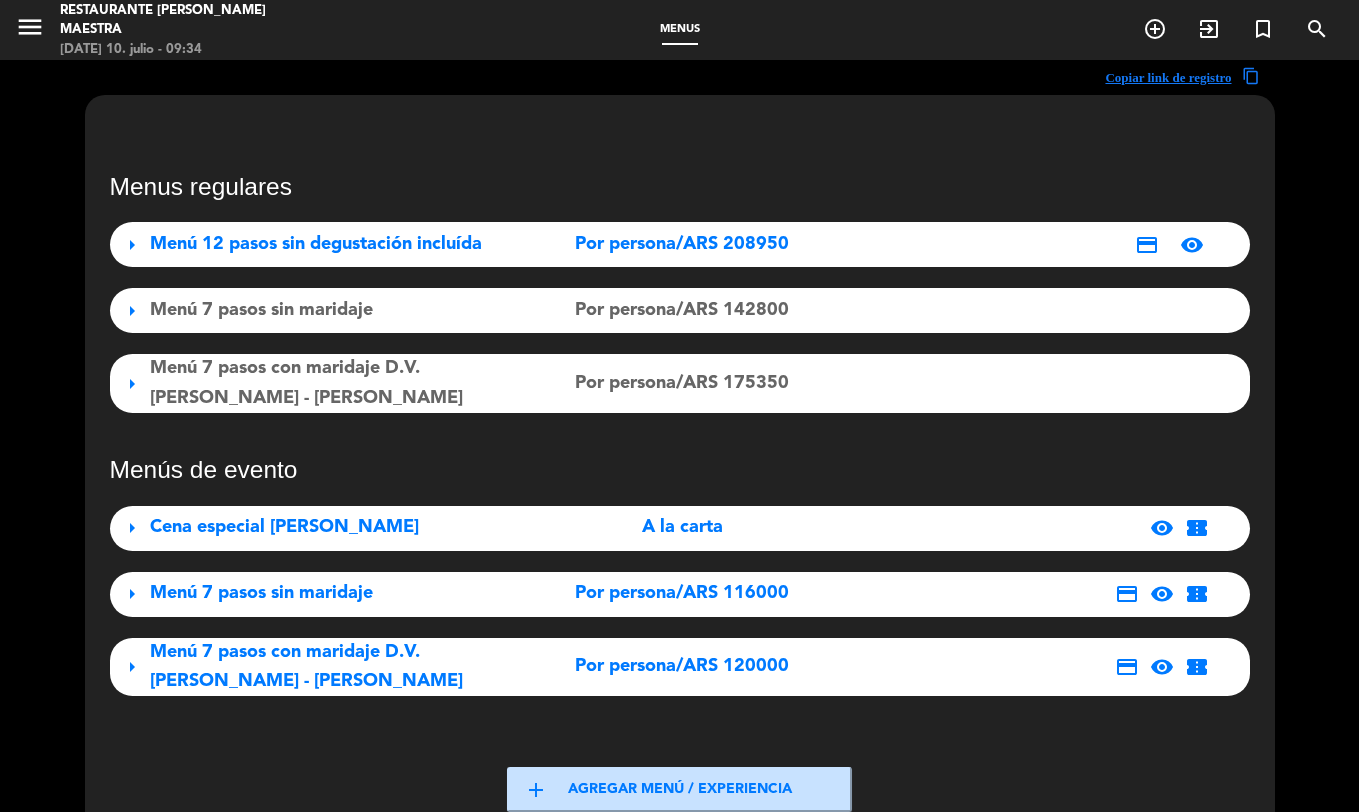 click on "Menú 12 pasos sin degustación incluída" at bounding box center (316, 244) 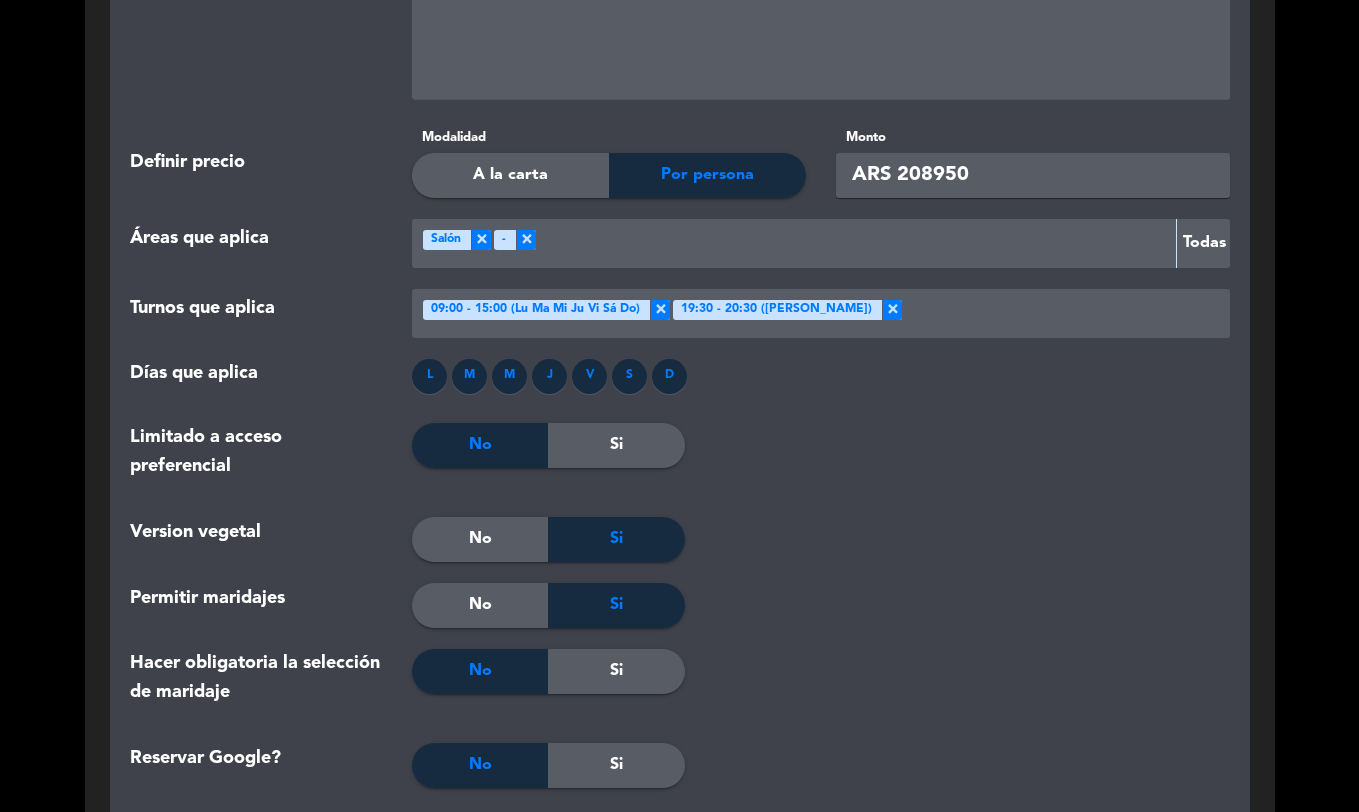 scroll, scrollTop: 1787, scrollLeft: 0, axis: vertical 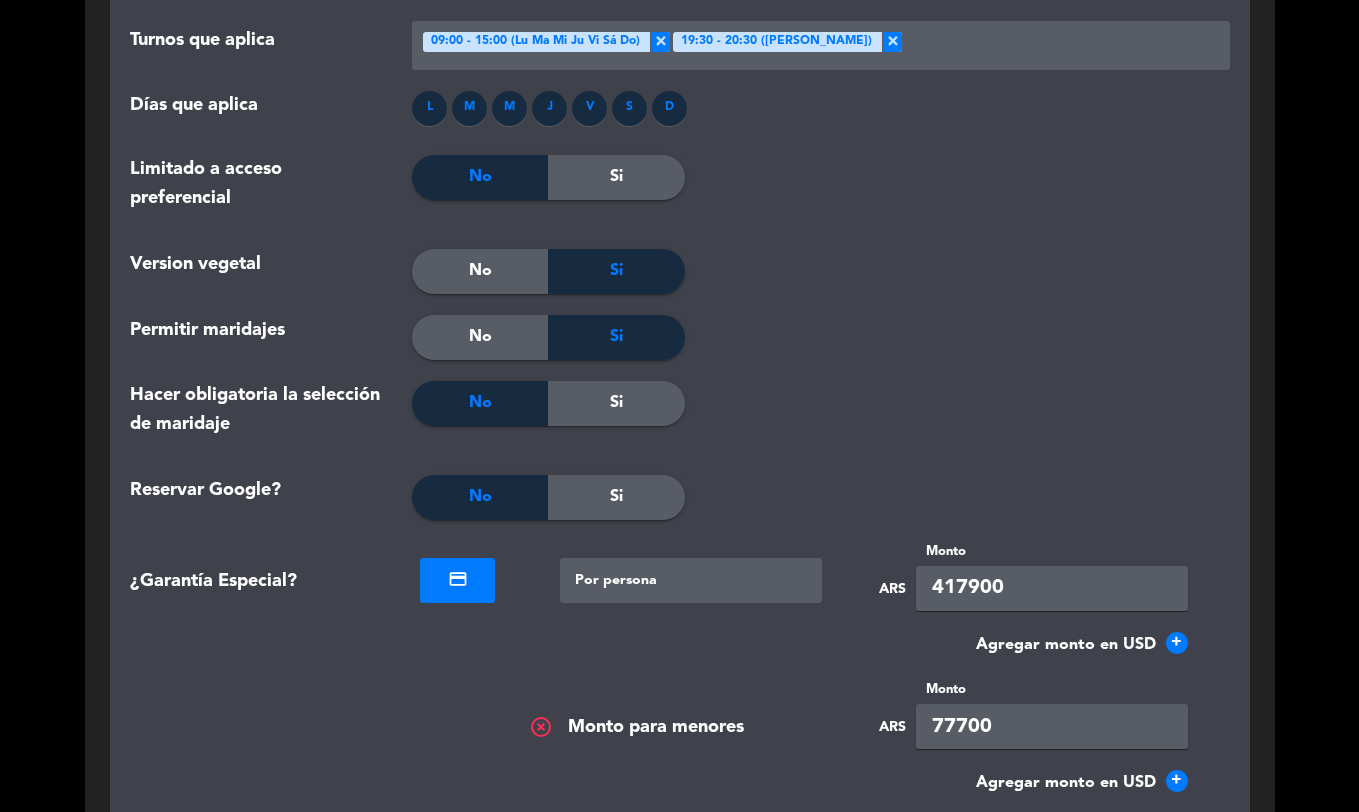 click on "417900" at bounding box center (1052, 588) 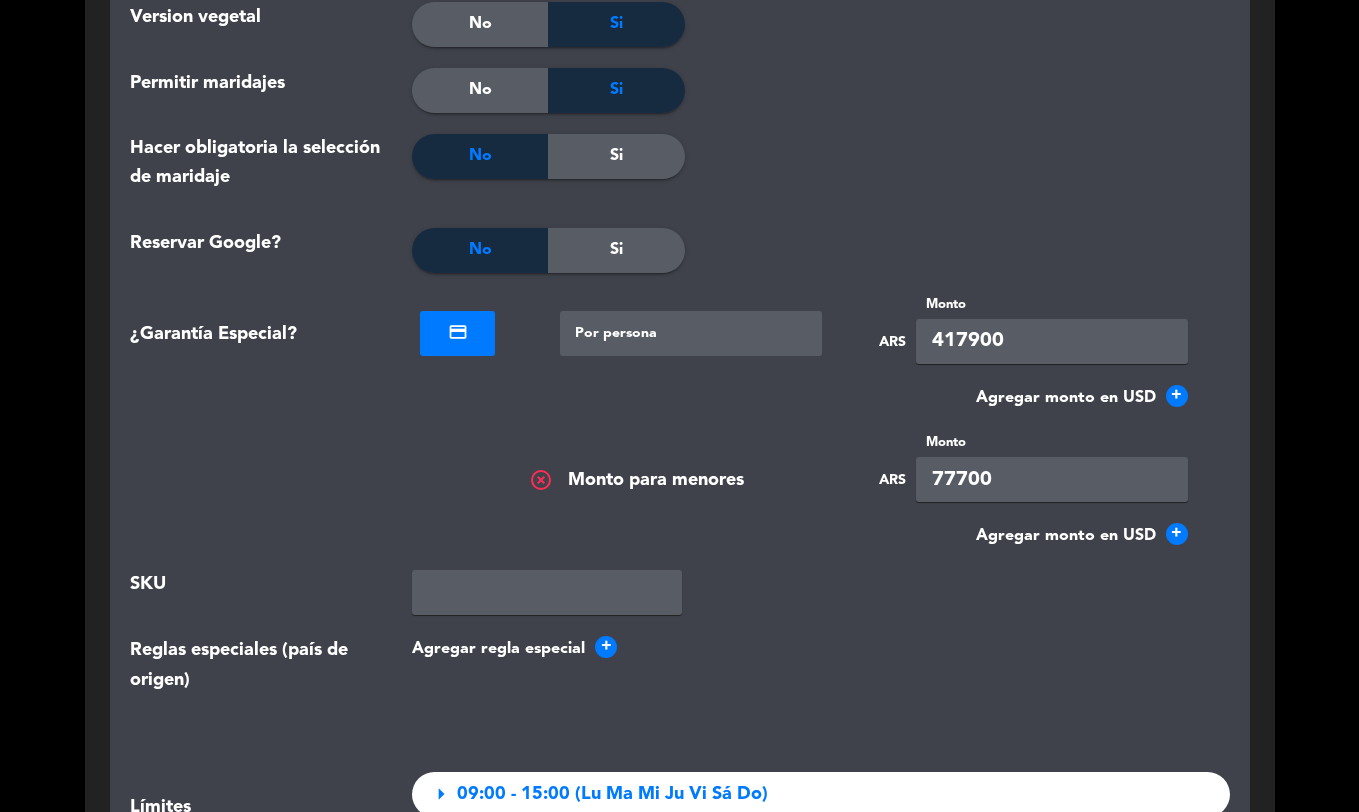 scroll, scrollTop: 2026, scrollLeft: 0, axis: vertical 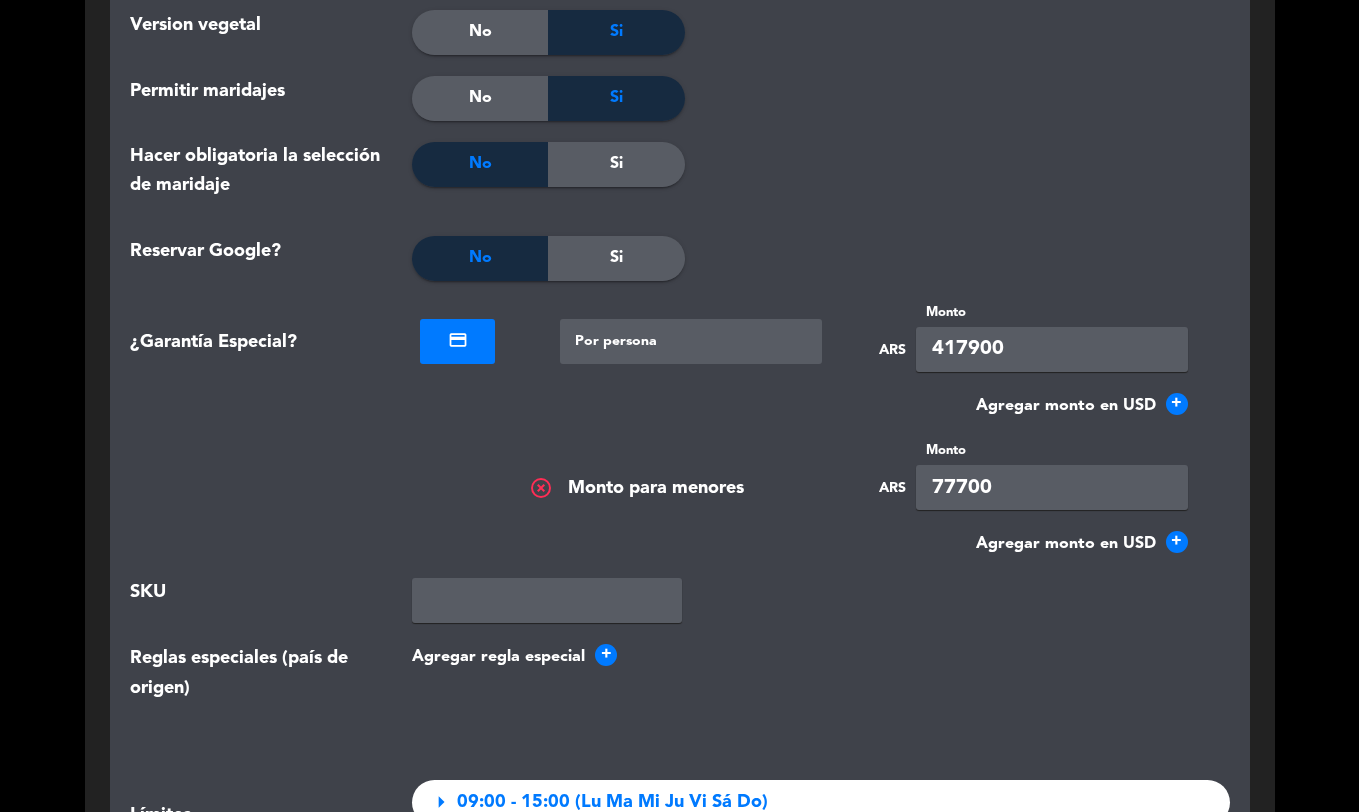 click on "417900" at bounding box center (1052, 349) 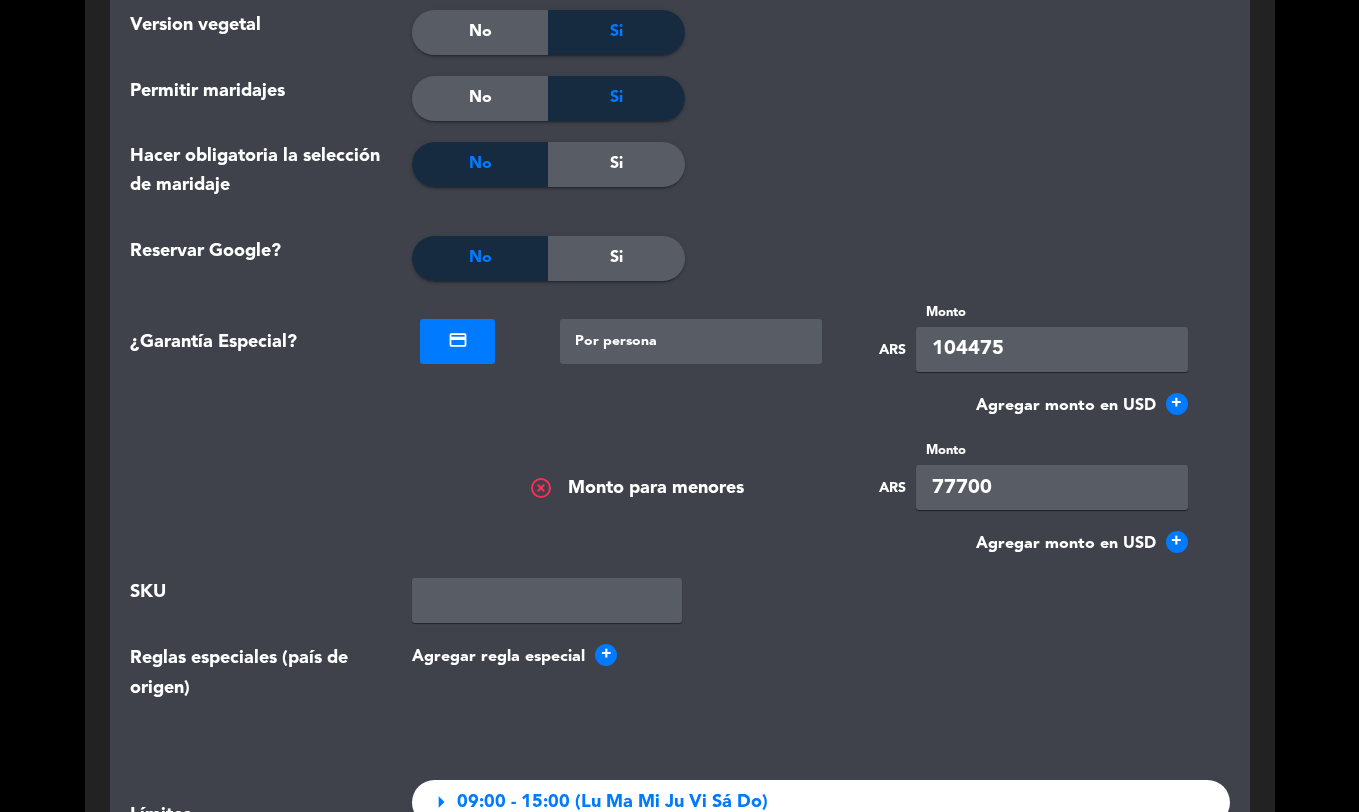 type on "104475" 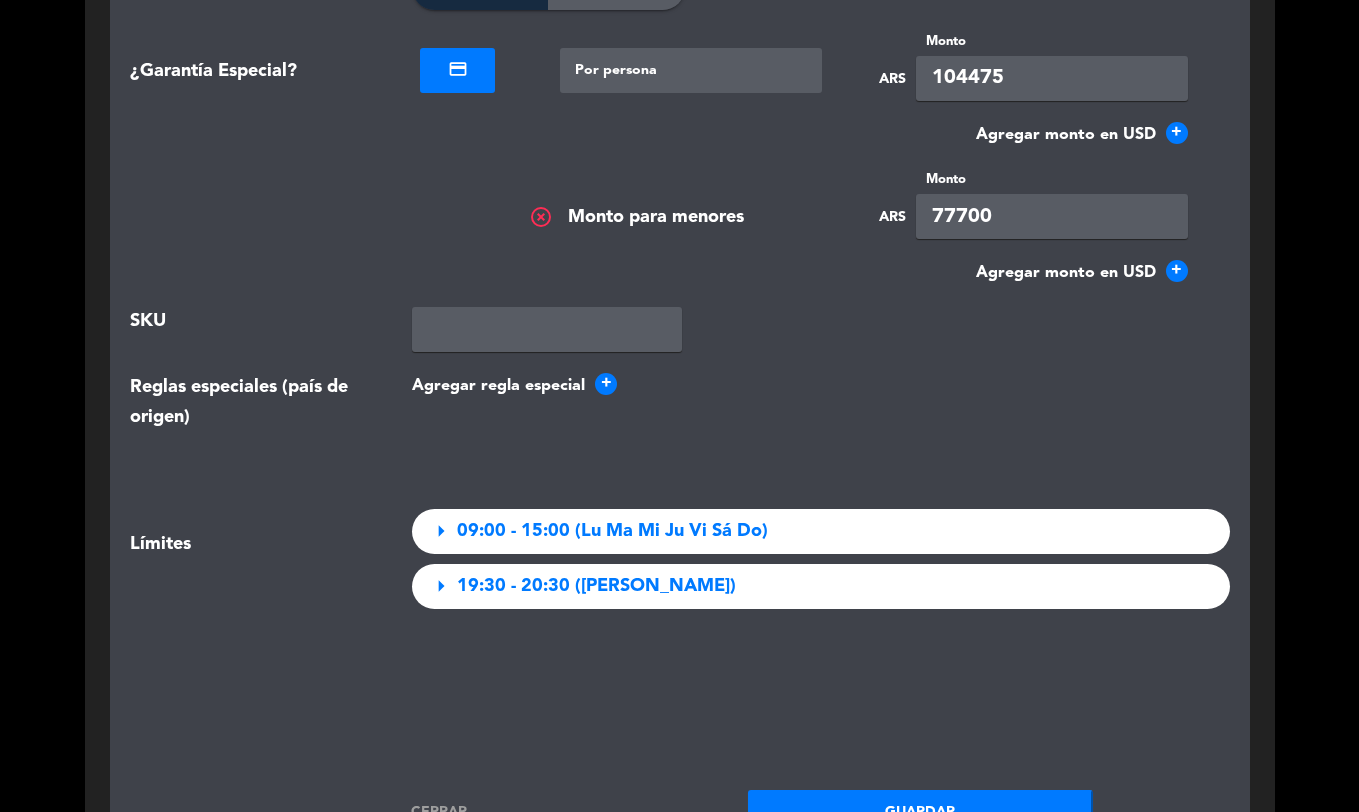 scroll, scrollTop: 2824, scrollLeft: 0, axis: vertical 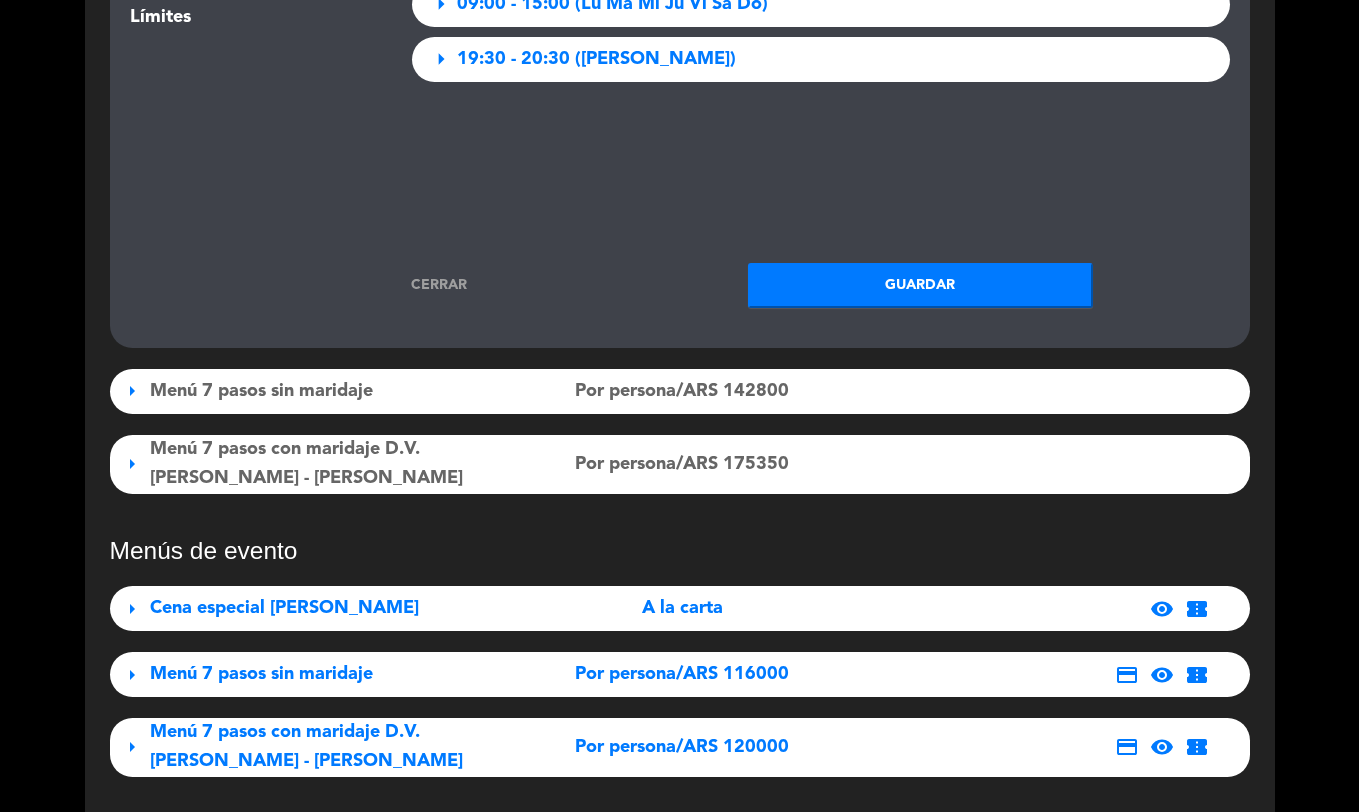 click on "Guardar" at bounding box center [920, 285] 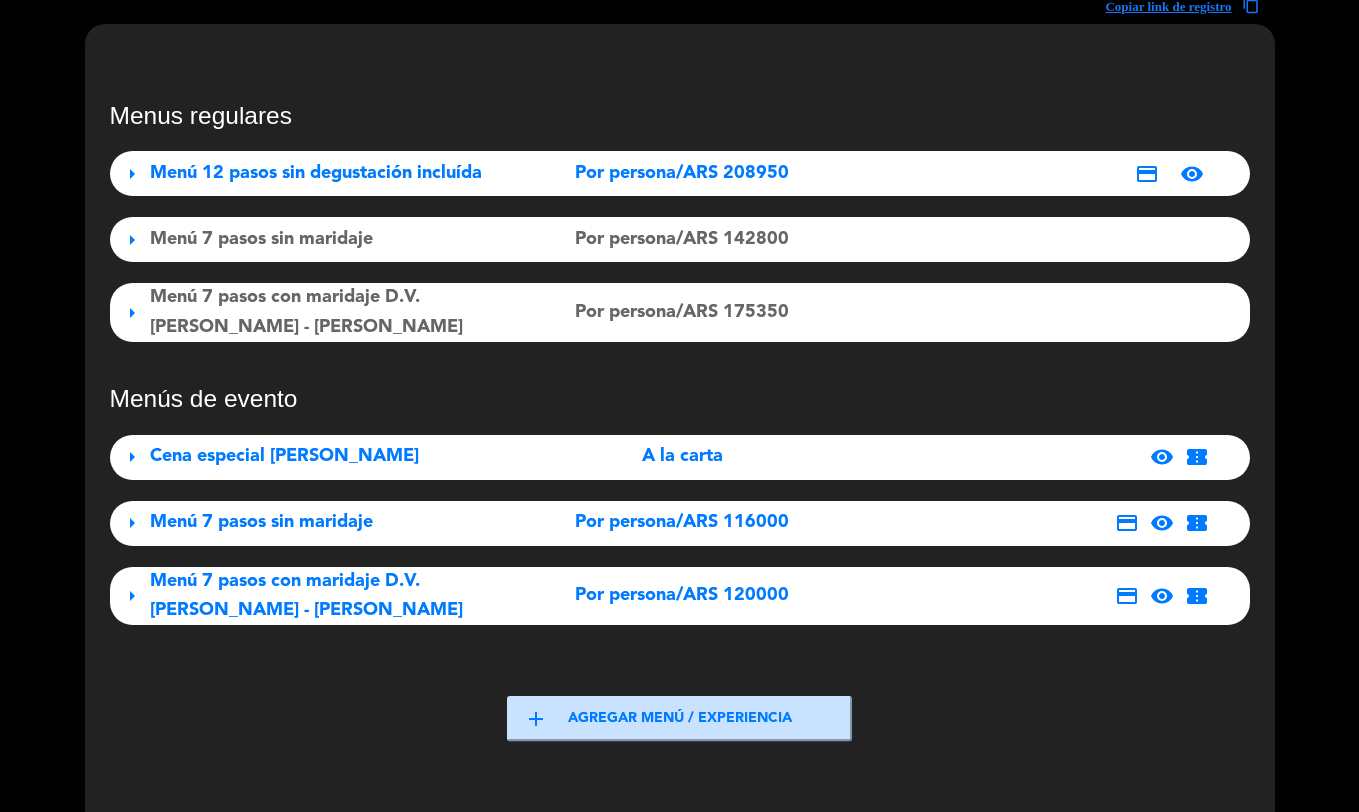 scroll, scrollTop: 0, scrollLeft: 0, axis: both 